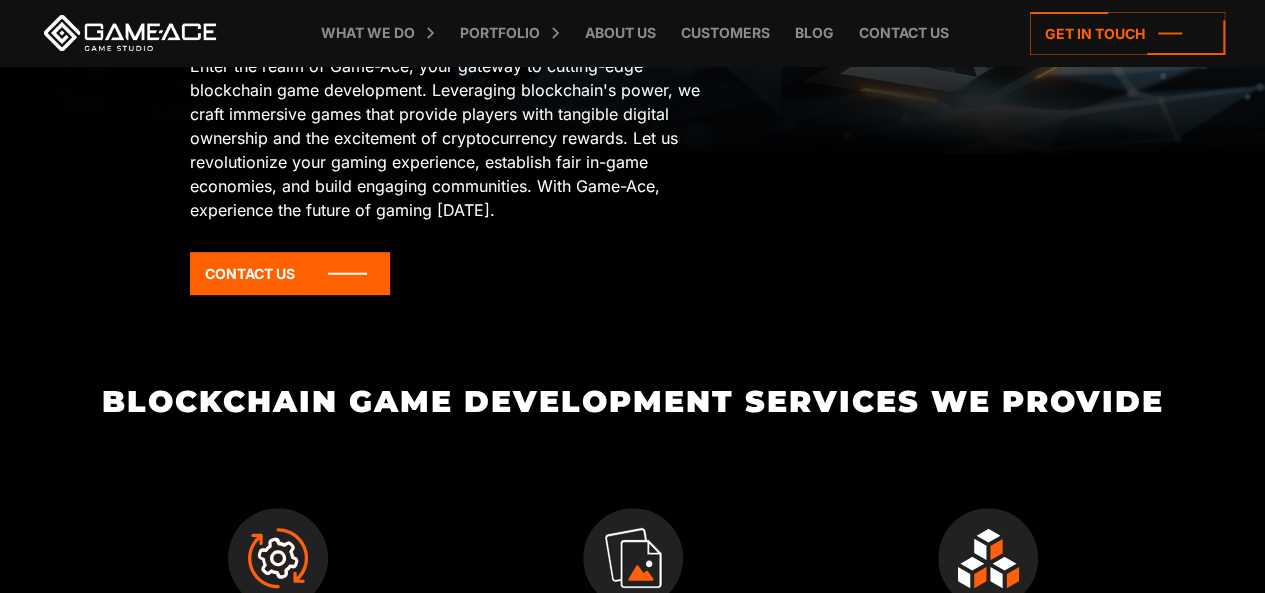 scroll, scrollTop: 0, scrollLeft: 0, axis: both 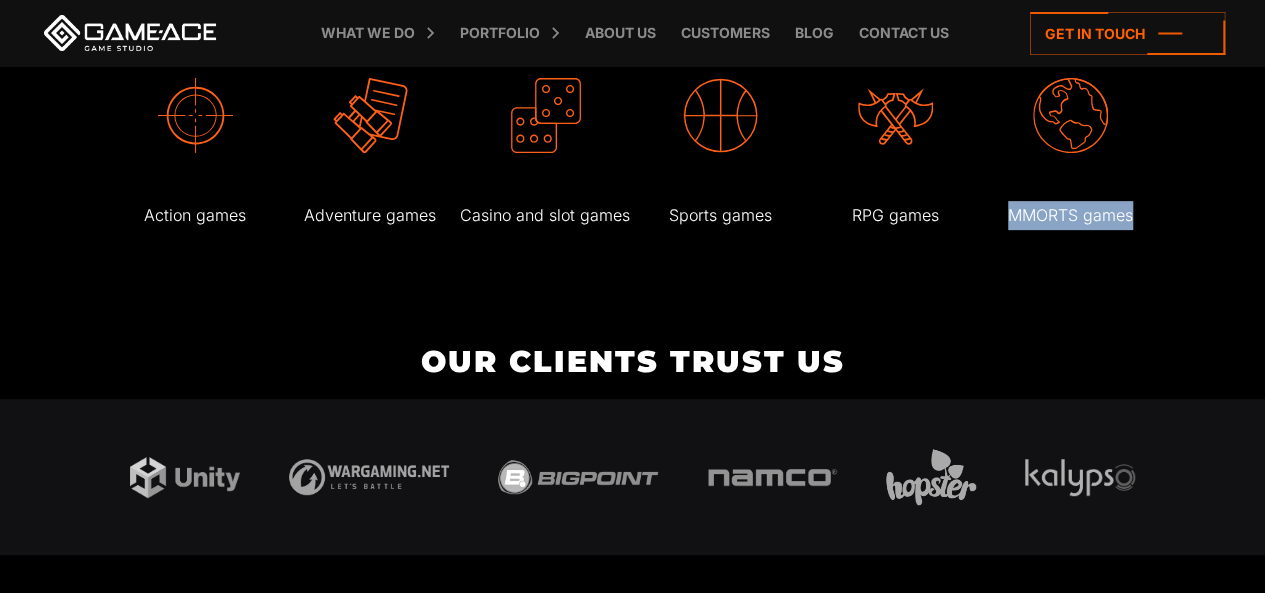 drag, startPoint x: 1008, startPoint y: 239, endPoint x: 1138, endPoint y: 244, distance: 130.09612 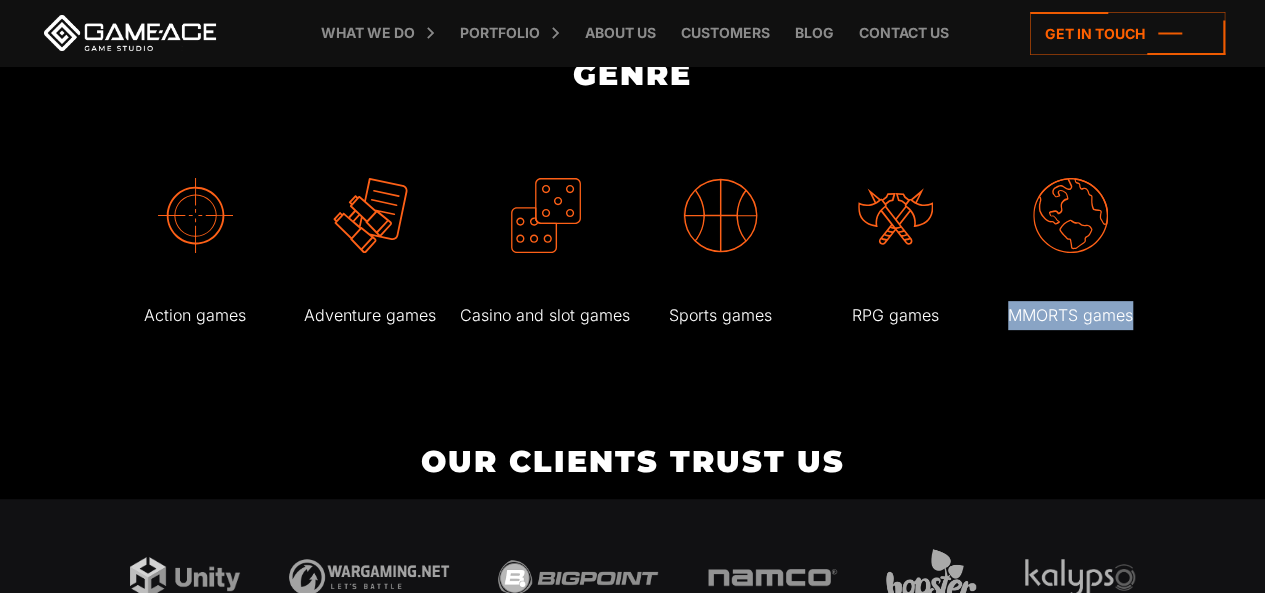 scroll, scrollTop: 4097, scrollLeft: 0, axis: vertical 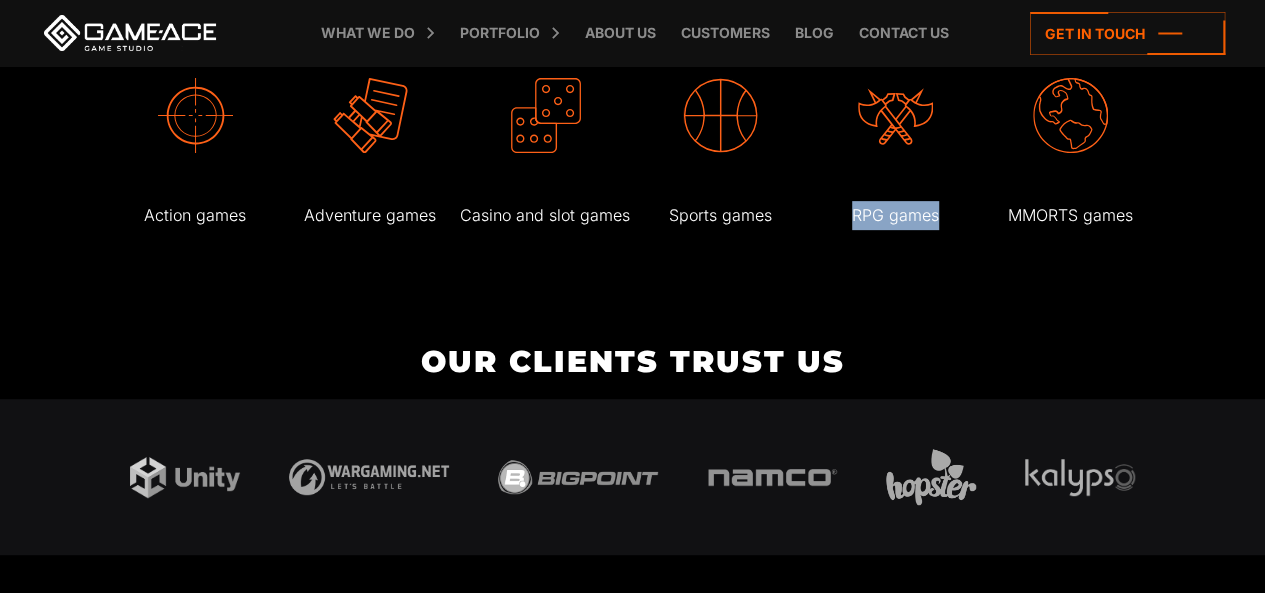 drag, startPoint x: 854, startPoint y: 237, endPoint x: 939, endPoint y: 243, distance: 85.2115 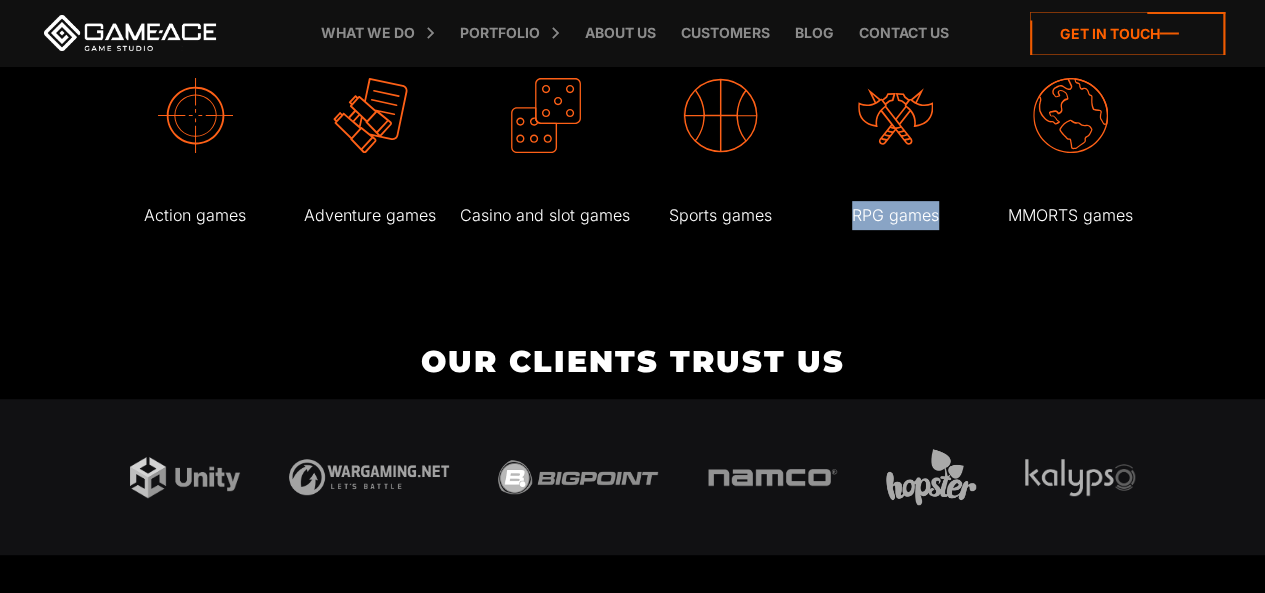 copy on "RPG games" 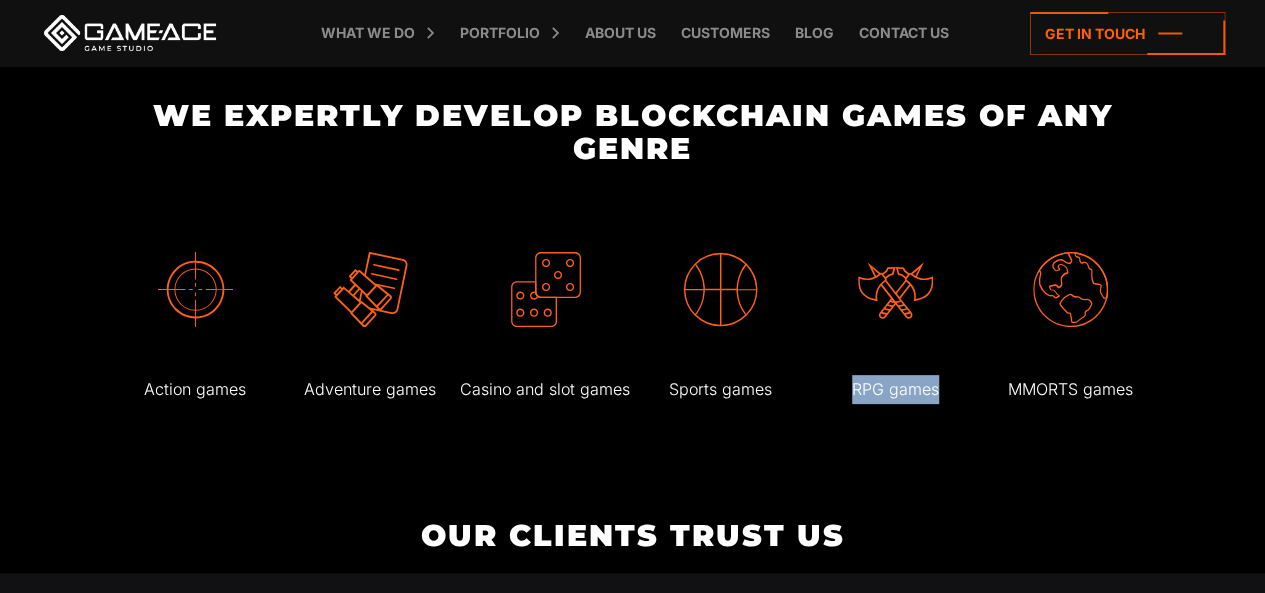 scroll, scrollTop: 3897, scrollLeft: 0, axis: vertical 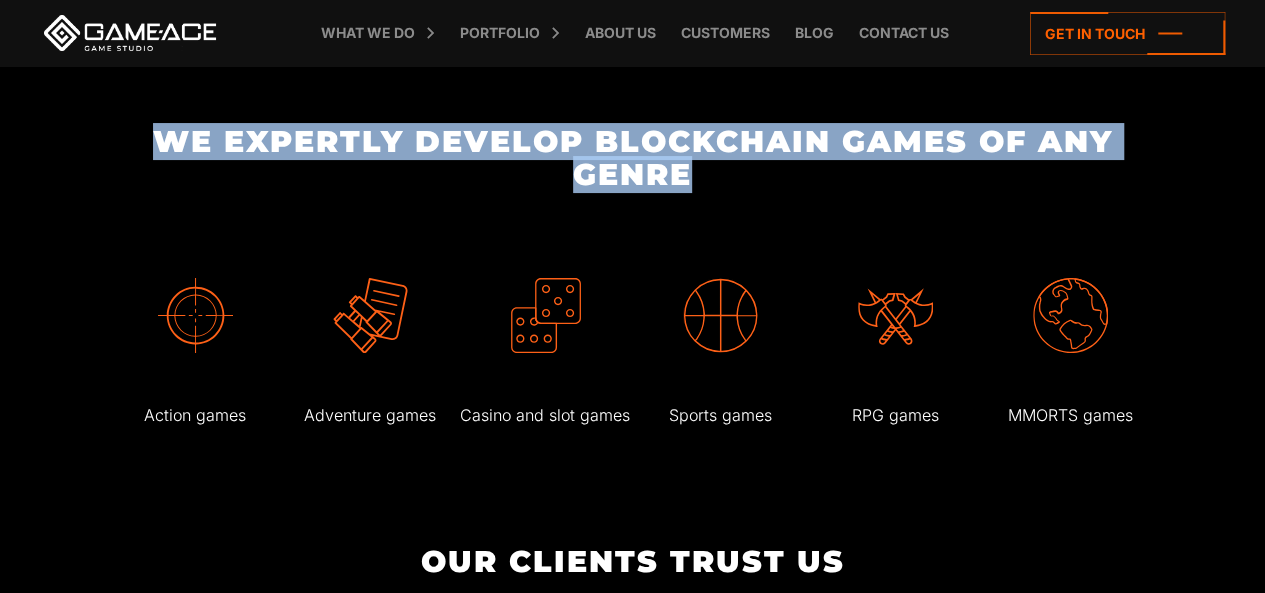 drag, startPoint x: 154, startPoint y: 162, endPoint x: 741, endPoint y: 205, distance: 588.5729 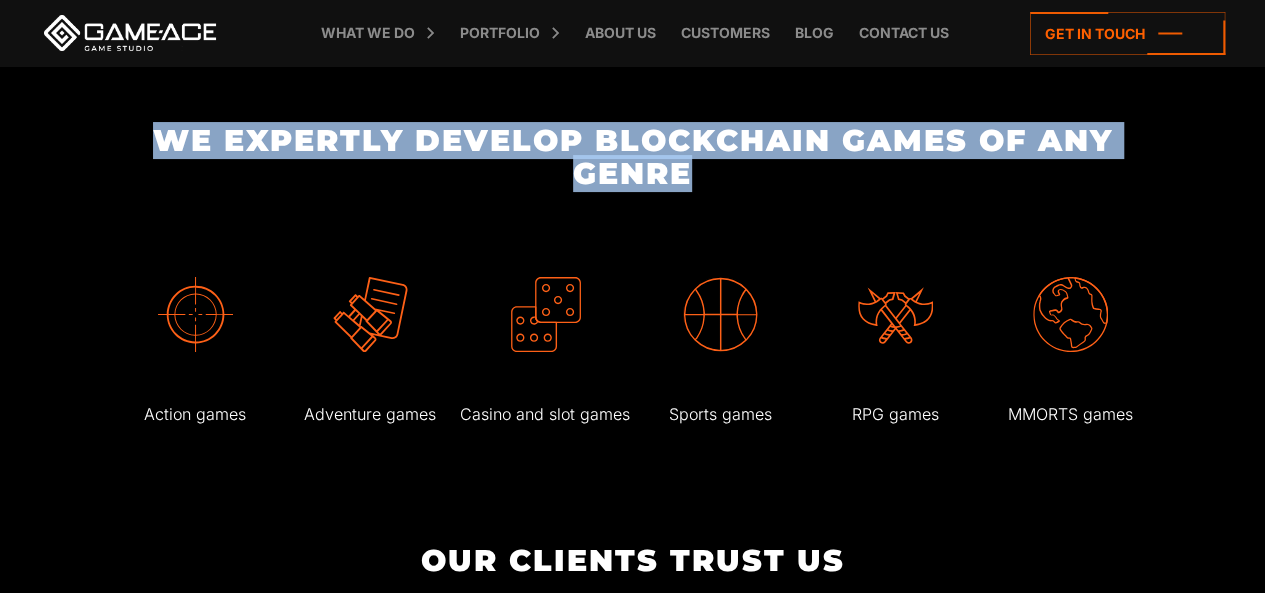 scroll, scrollTop: 3997, scrollLeft: 0, axis: vertical 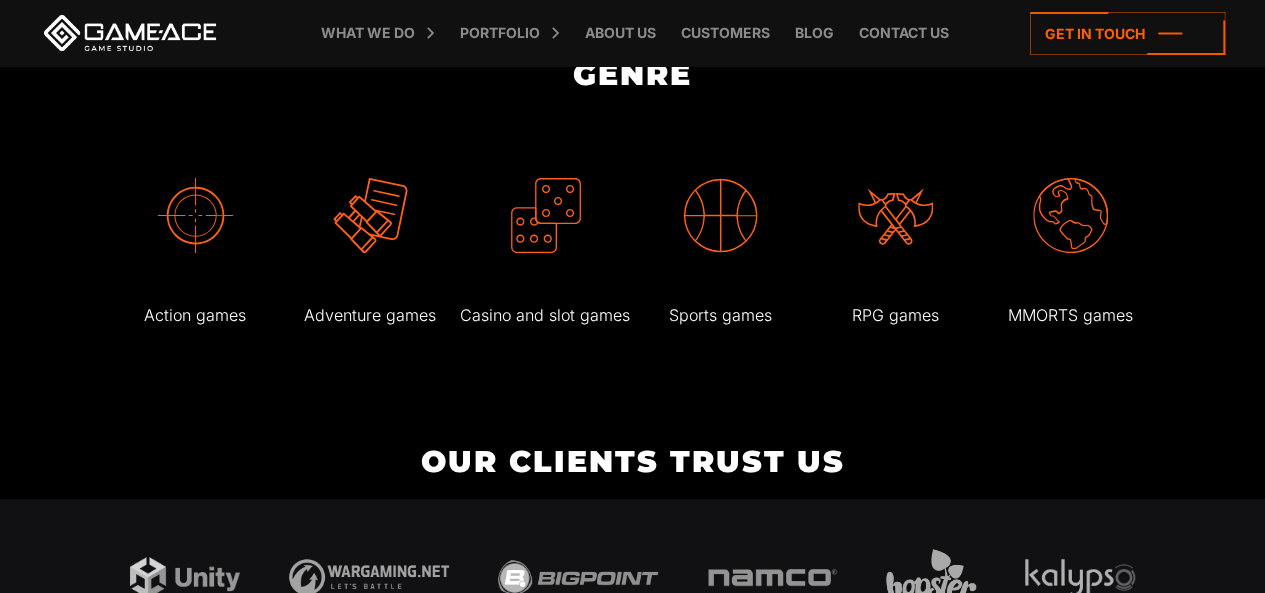 click on "Blockchain Game Development Company
Enter the realm of Game-Ace, your gateway to cutting-edge blockchain game development. Leveraging blockchain's power, we craft immersive games that provide players with tangible digital ownership and the excitement of cryptocurrency rewards. Let us revolutionize your gaming experience, establish fair in-game economies, and build engaging communities. With Game-Ace, experience the future of gaming today.
Contact Us
Blockchain Game Development Services We Provide
Comprehensive Game Creation" at bounding box center (632, 740) 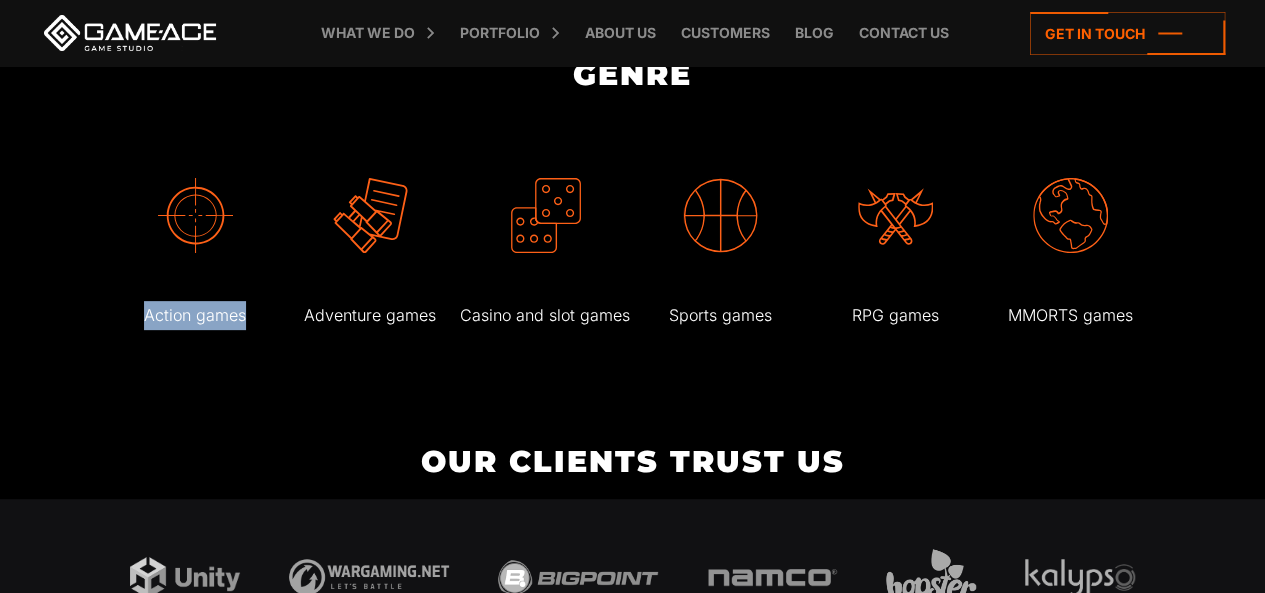 drag, startPoint x: 146, startPoint y: 339, endPoint x: 266, endPoint y: 337, distance: 120.01666 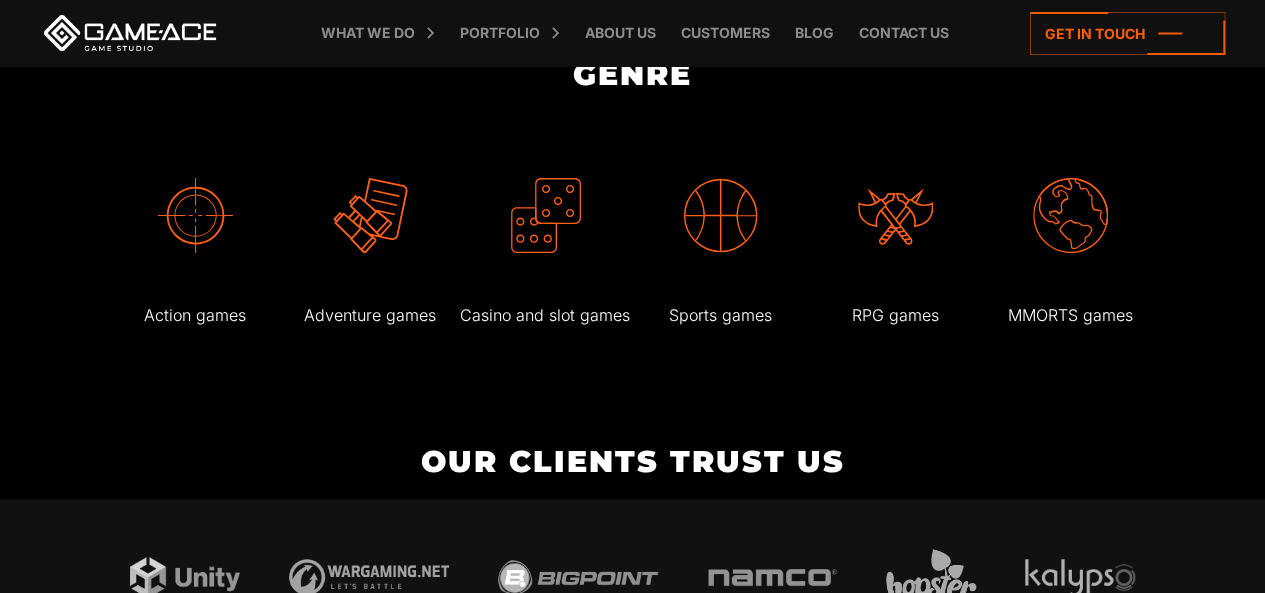 click on "Blockchain Game Development Company
Enter the realm of Game-Ace, your gateway to cutting-edge blockchain game development. Leveraging blockchain's power, we craft immersive games that provide players with tangible digital ownership and the excitement of cryptocurrency rewards. Let us revolutionize your gaming experience, establish fair in-game economies, and build engaging communities. With Game-Ace, experience the future of gaming today.
Contact Us
Blockchain Game Development Services We Provide
Comprehensive Game Creation" at bounding box center [632, 740] 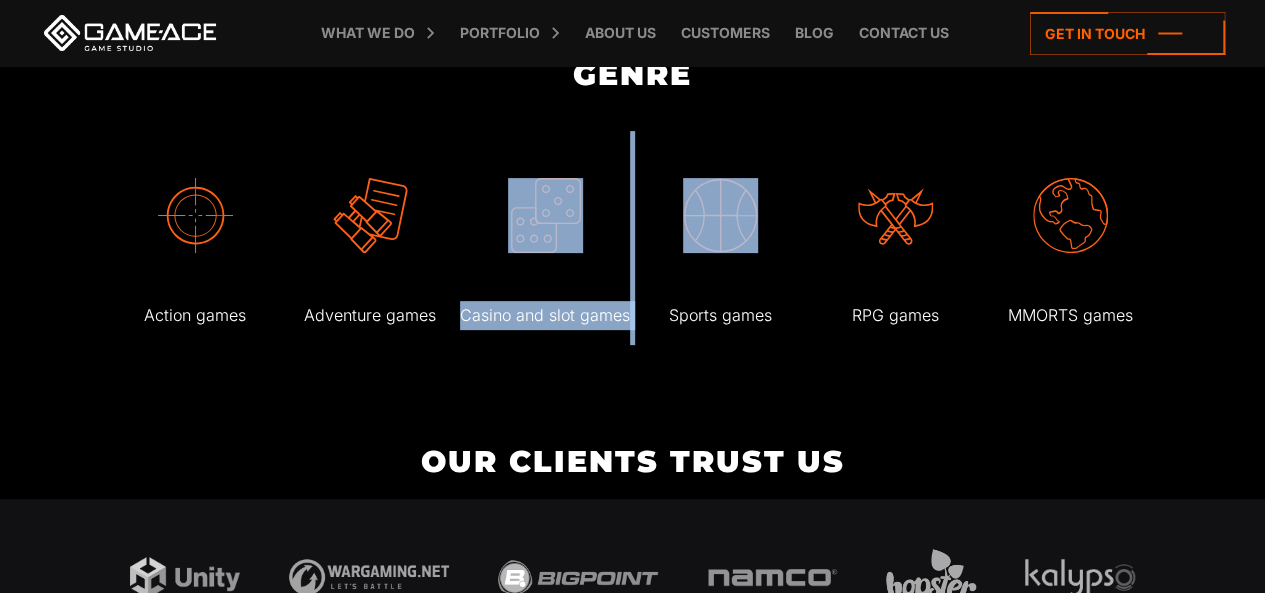 drag, startPoint x: 458, startPoint y: 335, endPoint x: 667, endPoint y: 343, distance: 209.15306 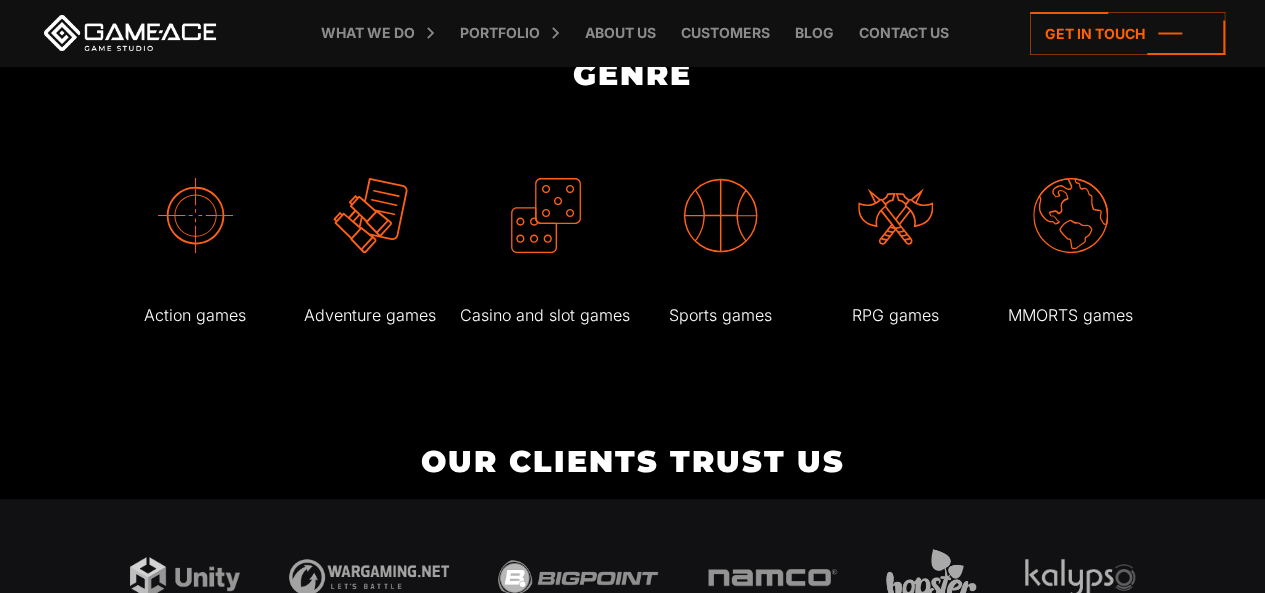 click on "Blockchain Game Development Company
Enter the realm of Game-Ace, your gateway to cutting-edge blockchain game development. Leveraging blockchain's power, we craft immersive games that provide players with tangible digital ownership and the excitement of cryptocurrency rewards. Let us revolutionize your gaming experience, establish fair in-game economies, and build engaging communities. With Game-Ace, experience the future of gaming today.
Contact Us
Blockchain Game Development Services We Provide
Comprehensive Game Creation" at bounding box center [632, 740] 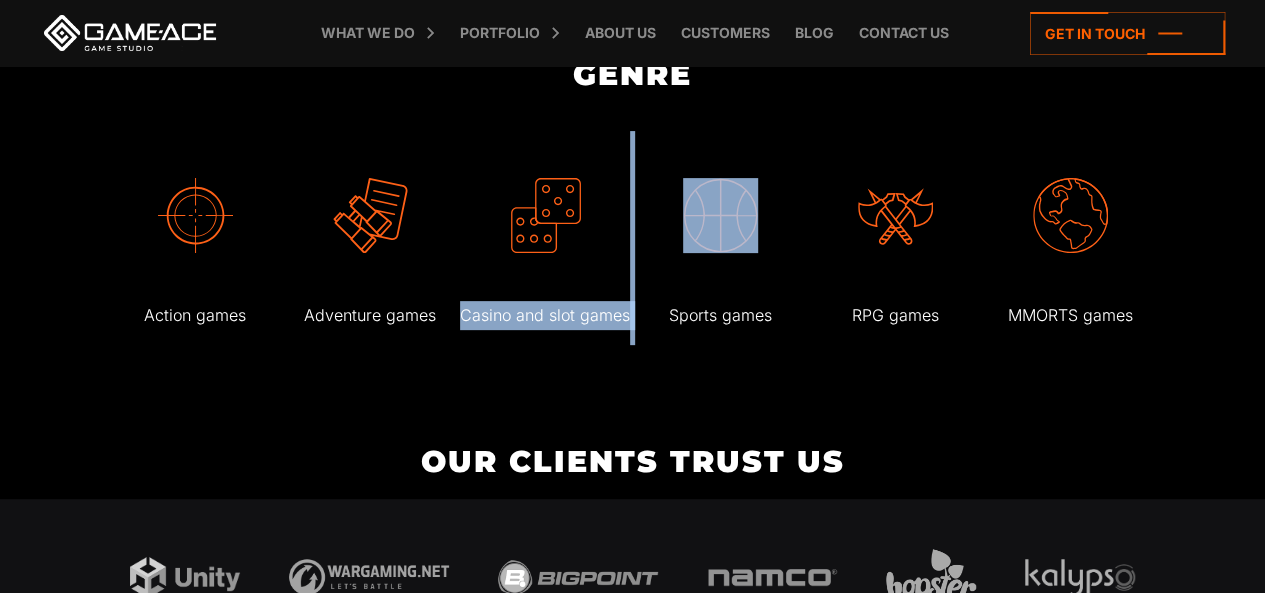 drag, startPoint x: 464, startPoint y: 334, endPoint x: 635, endPoint y: 332, distance: 171.01169 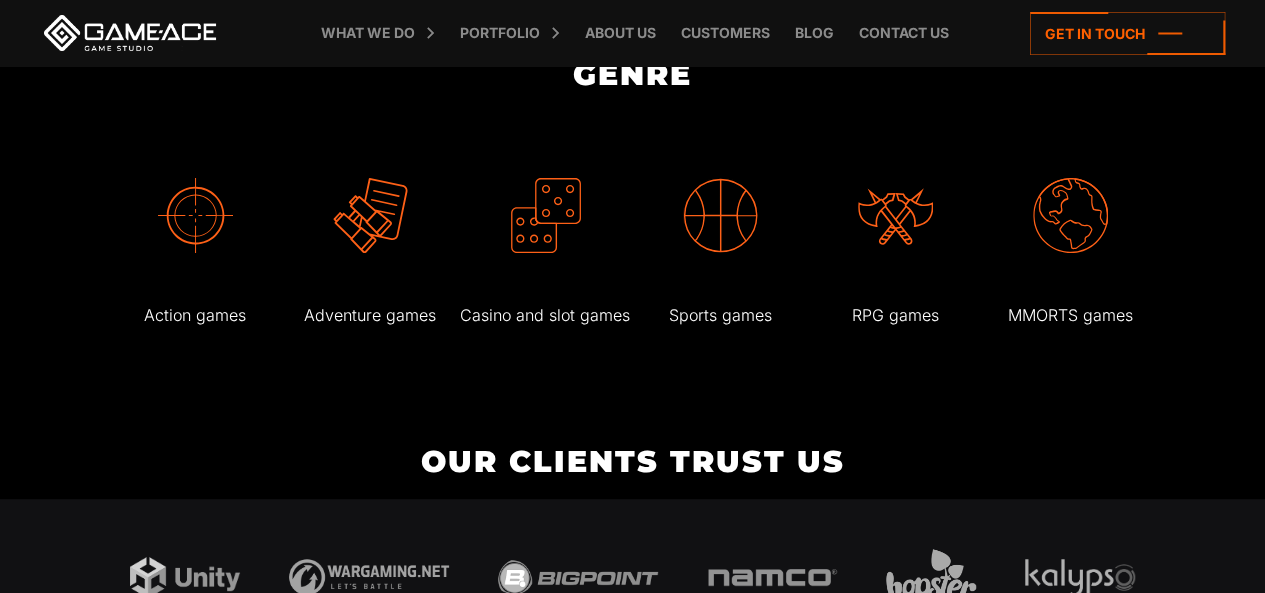 click on "Blockchain Game Development Company
Enter the realm of Game-Ace, your gateway to cutting-edge blockchain game development. Leveraging blockchain's power, we craft immersive games that provide players with tangible digital ownership and the excitement of cryptocurrency rewards. Let us revolutionize your gaming experience, establish fair in-game economies, and build engaging communities. With Game-Ace, experience the future of gaming today.
Contact Us
Blockchain Game Development Services We Provide
Comprehensive Game Creation" at bounding box center [632, 740] 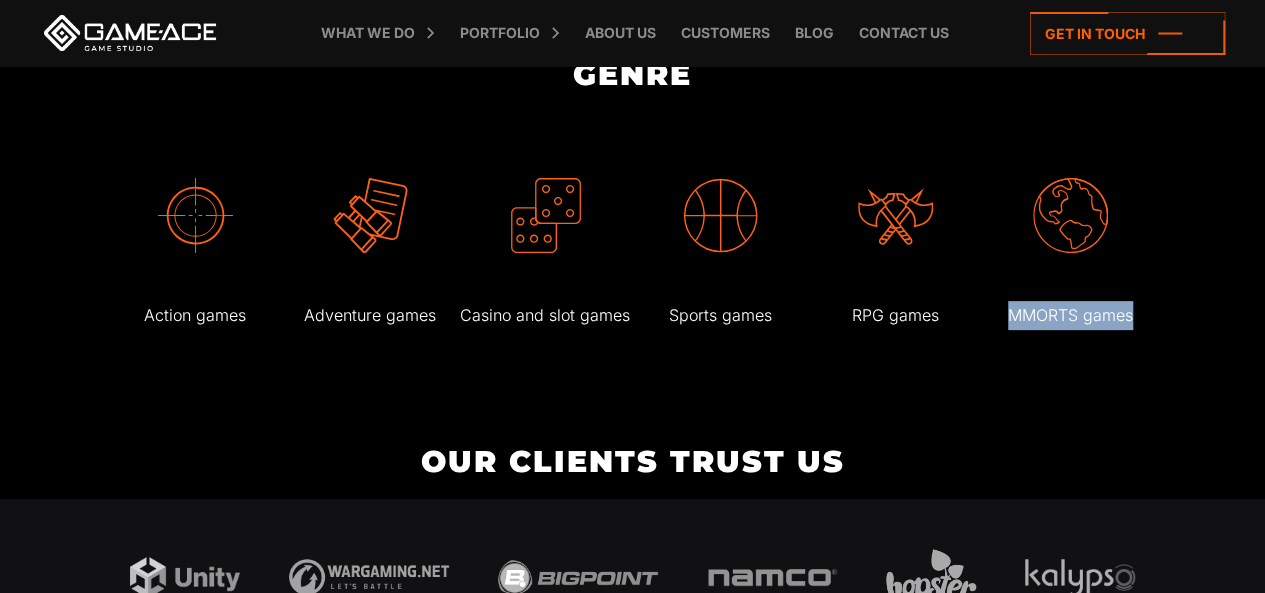 drag, startPoint x: 1008, startPoint y: 343, endPoint x: 1153, endPoint y: 339, distance: 145.05516 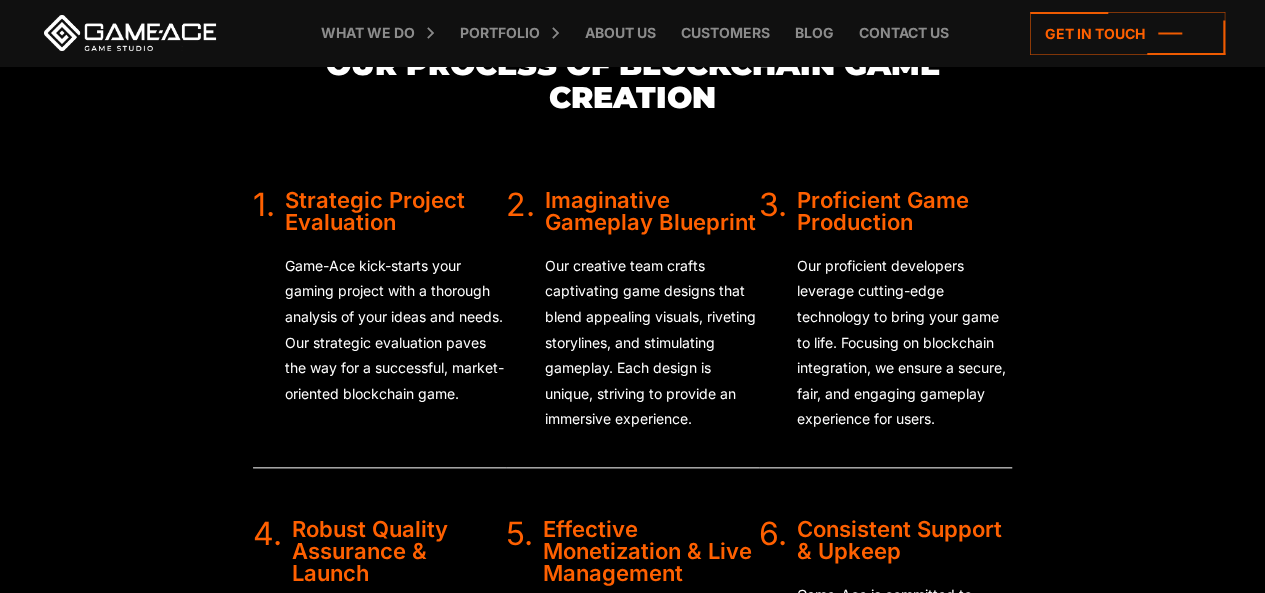 scroll, scrollTop: 4597, scrollLeft: 0, axis: vertical 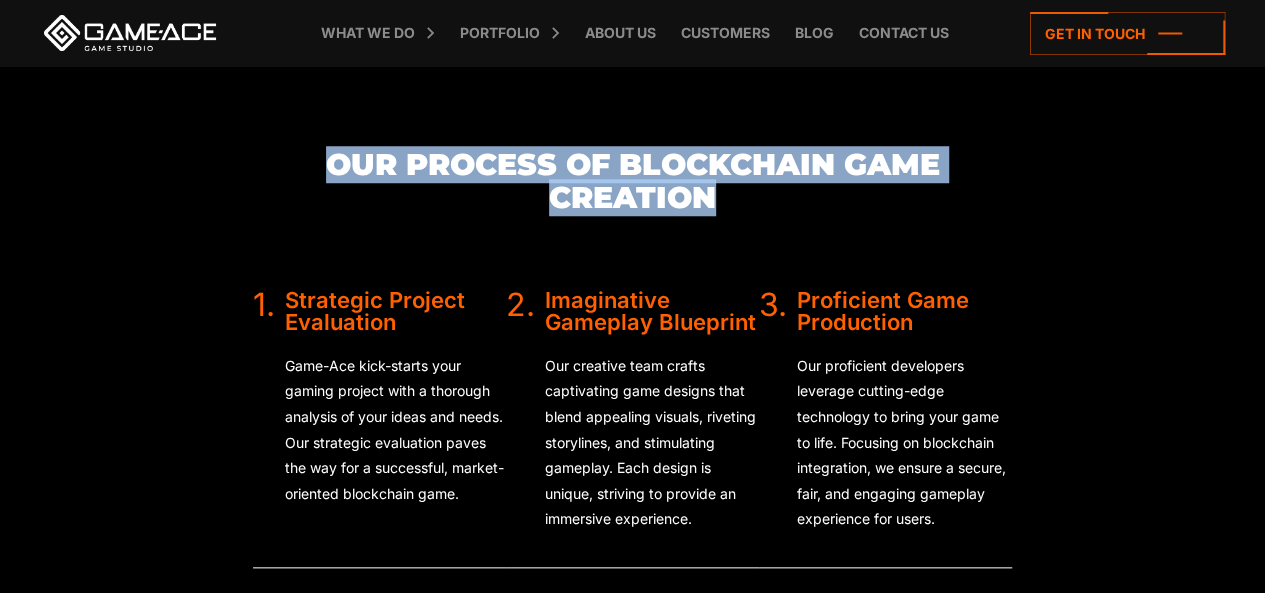 drag, startPoint x: 318, startPoint y: 189, endPoint x: 820, endPoint y: 213, distance: 502.57336 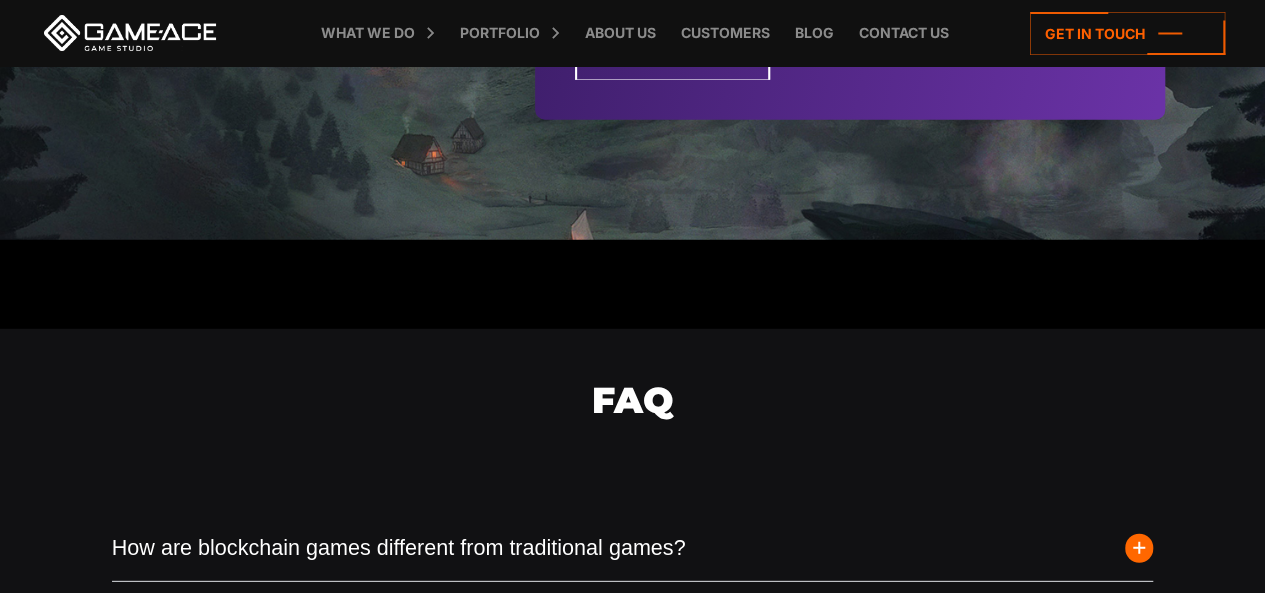 scroll, scrollTop: 6197, scrollLeft: 0, axis: vertical 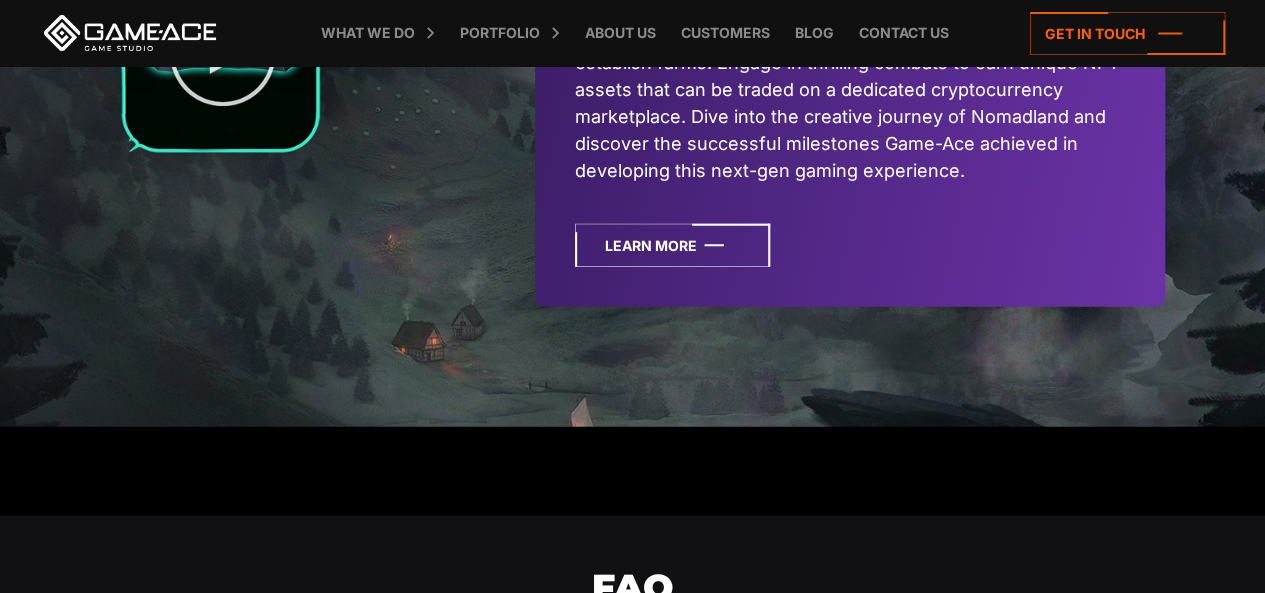 click 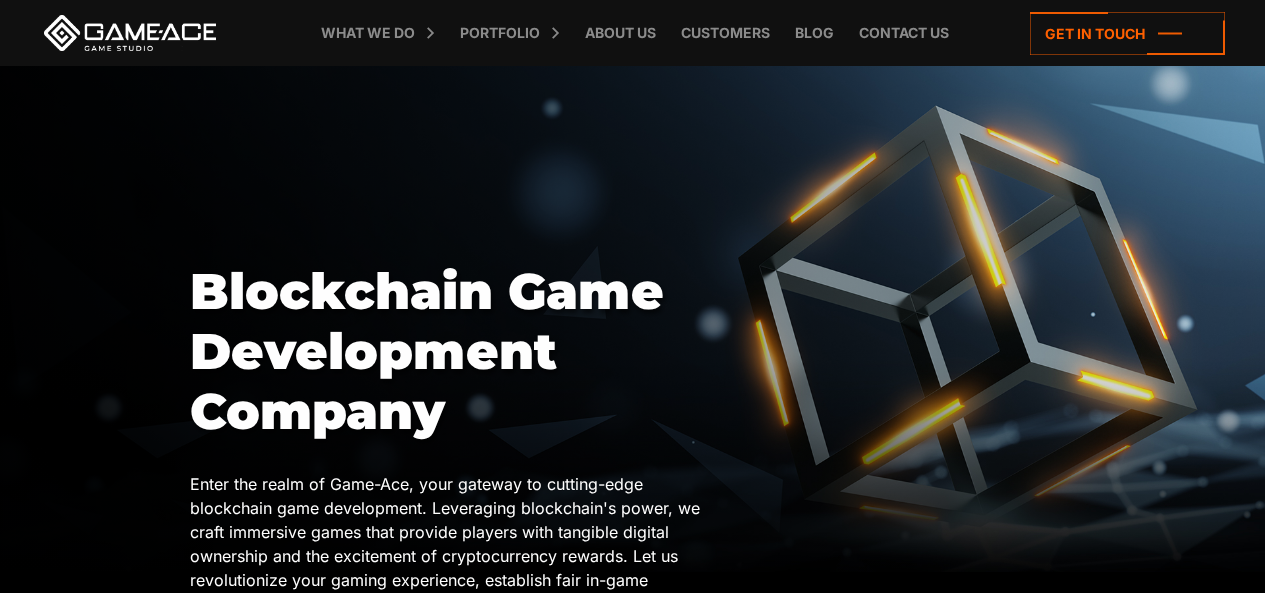 scroll, scrollTop: 4951, scrollLeft: 0, axis: vertical 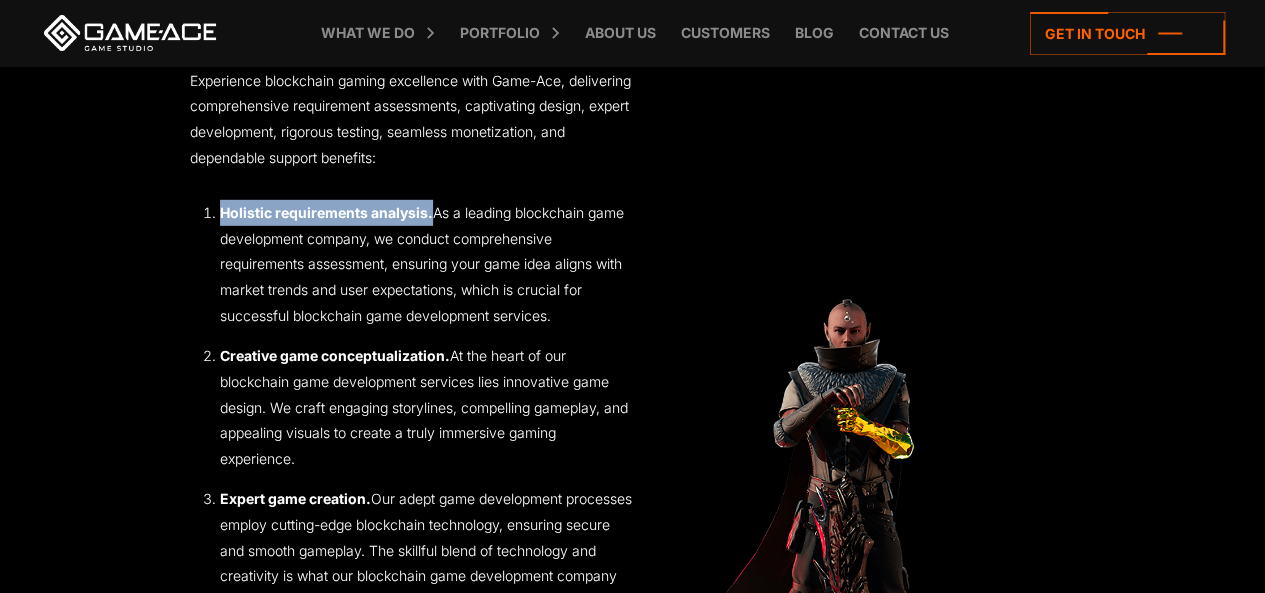 drag, startPoint x: 222, startPoint y: 236, endPoint x: 425, endPoint y: 242, distance: 203.08865 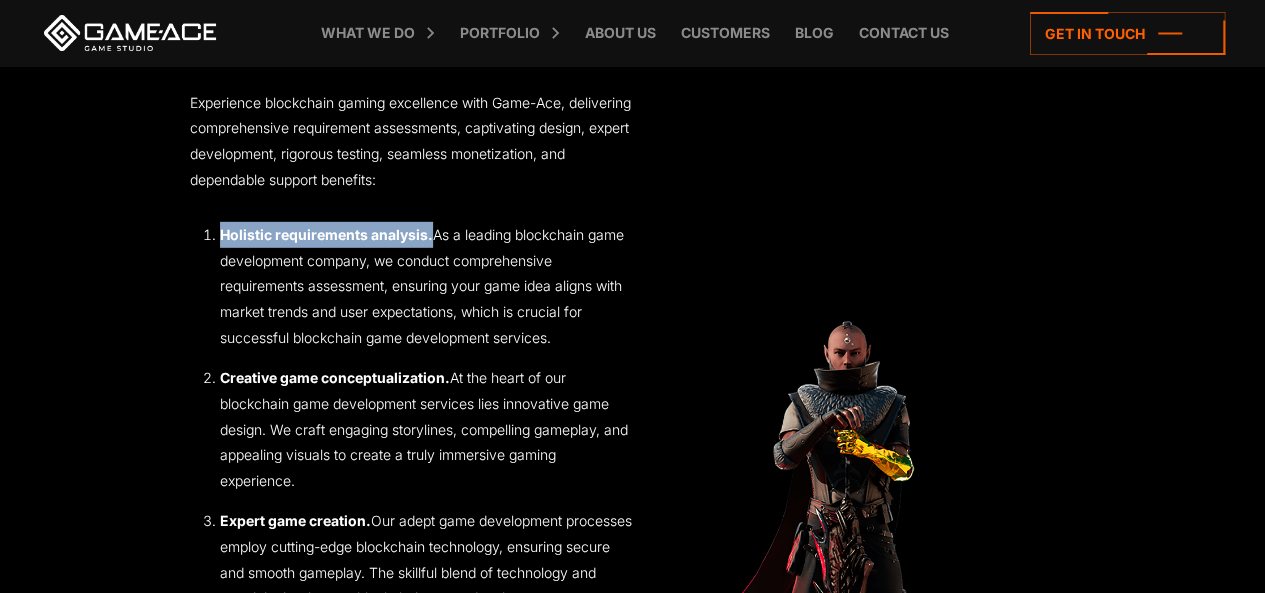 scroll, scrollTop: 2700, scrollLeft: 0, axis: vertical 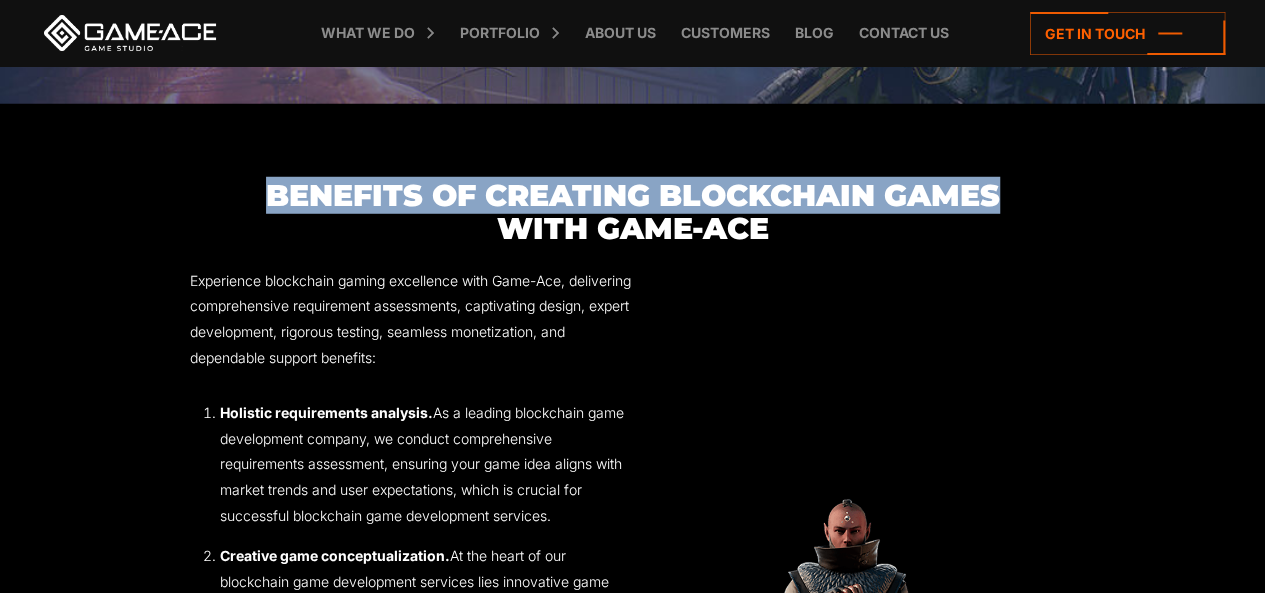 drag, startPoint x: 264, startPoint y: 217, endPoint x: 909, endPoint y: 370, distance: 662.8982 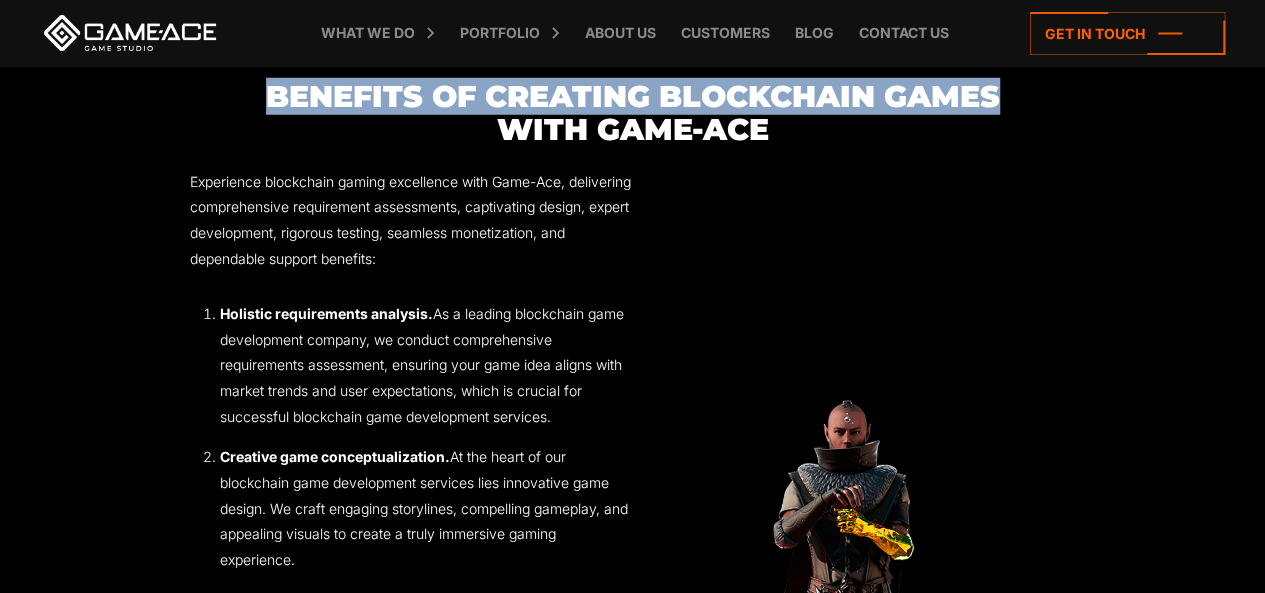 scroll, scrollTop: 2900, scrollLeft: 0, axis: vertical 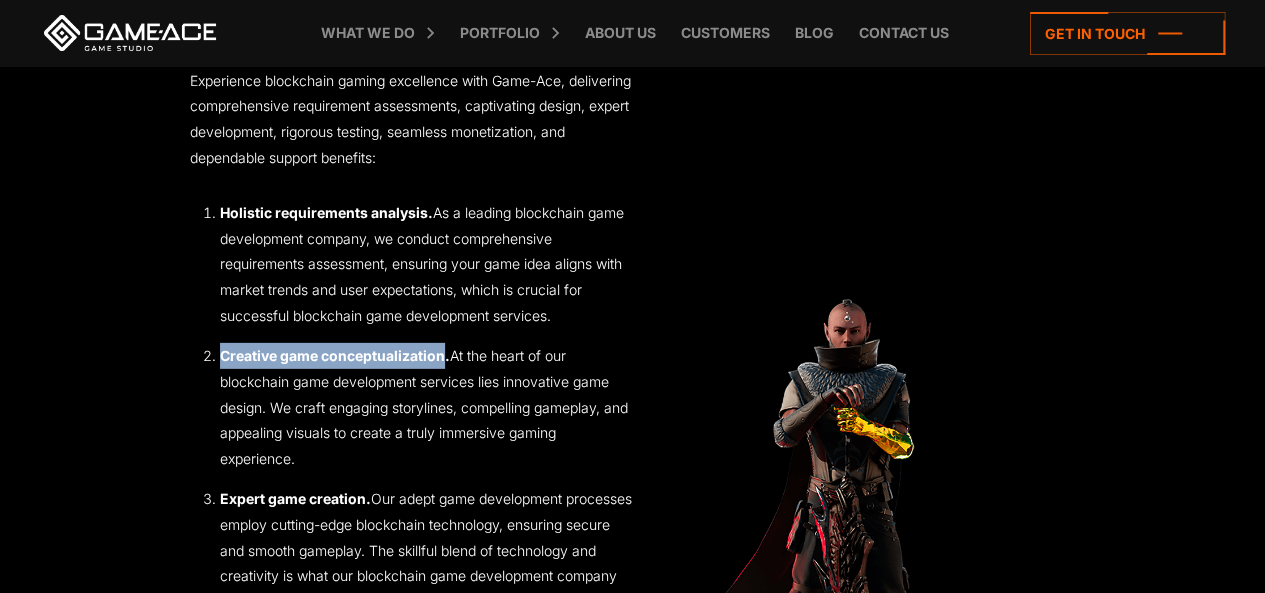drag, startPoint x: 221, startPoint y: 376, endPoint x: 444, endPoint y: 380, distance: 223.03587 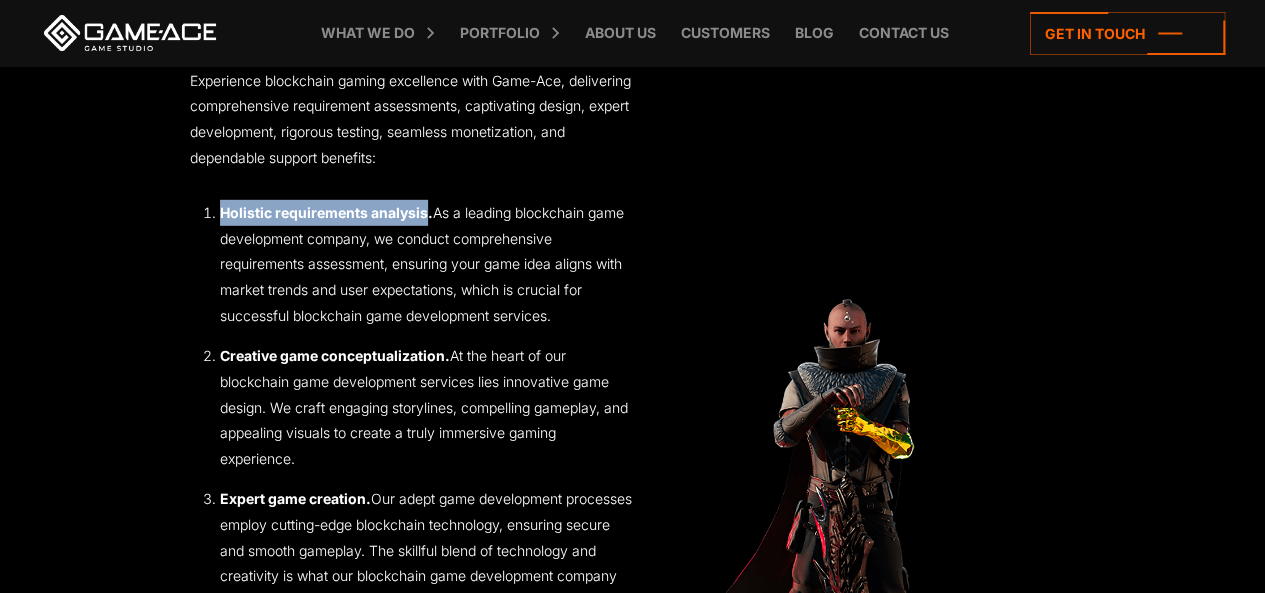 drag, startPoint x: 218, startPoint y: 231, endPoint x: 424, endPoint y: 233, distance: 206.0097 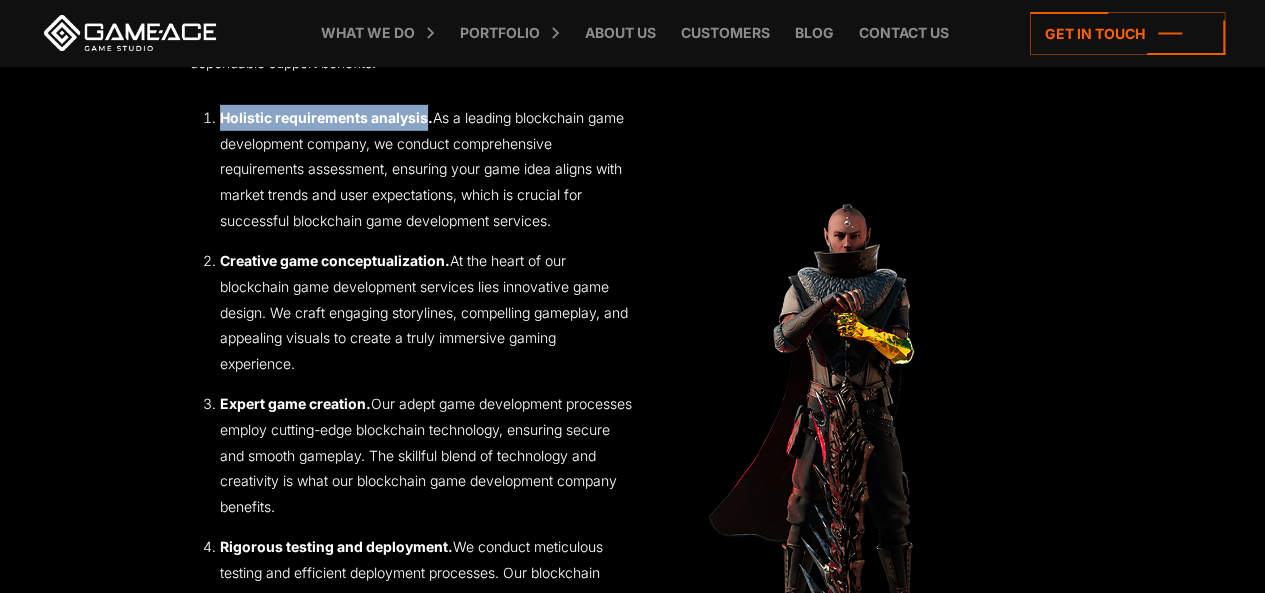 scroll, scrollTop: 3100, scrollLeft: 0, axis: vertical 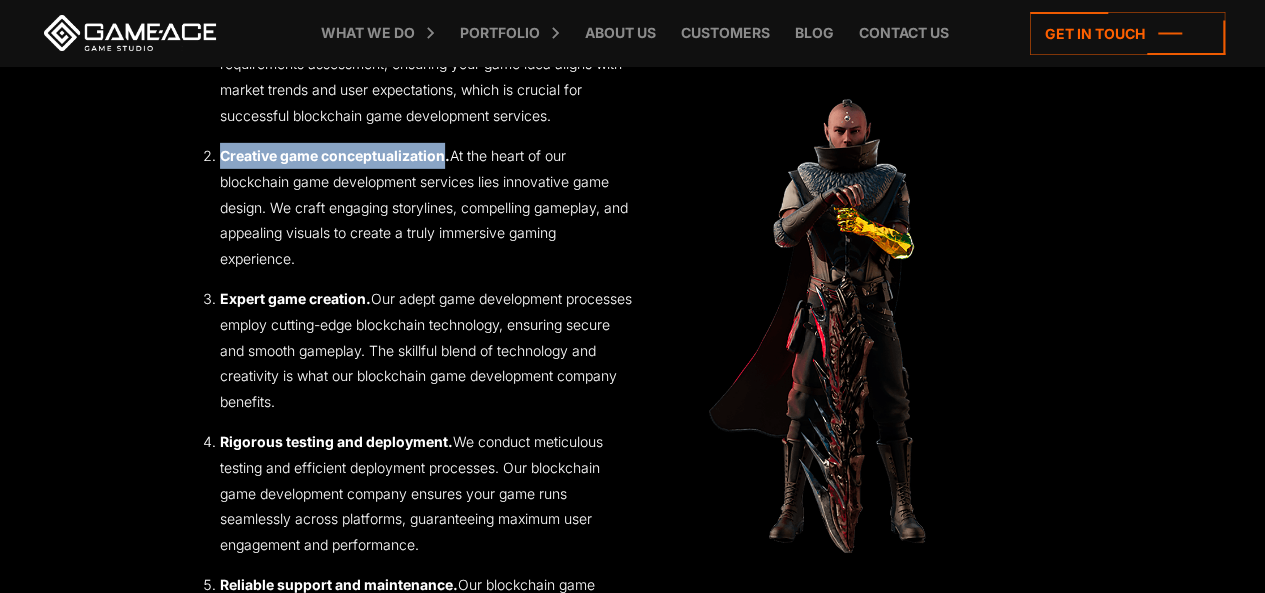 drag, startPoint x: 222, startPoint y: 179, endPoint x: 442, endPoint y: 169, distance: 220.22716 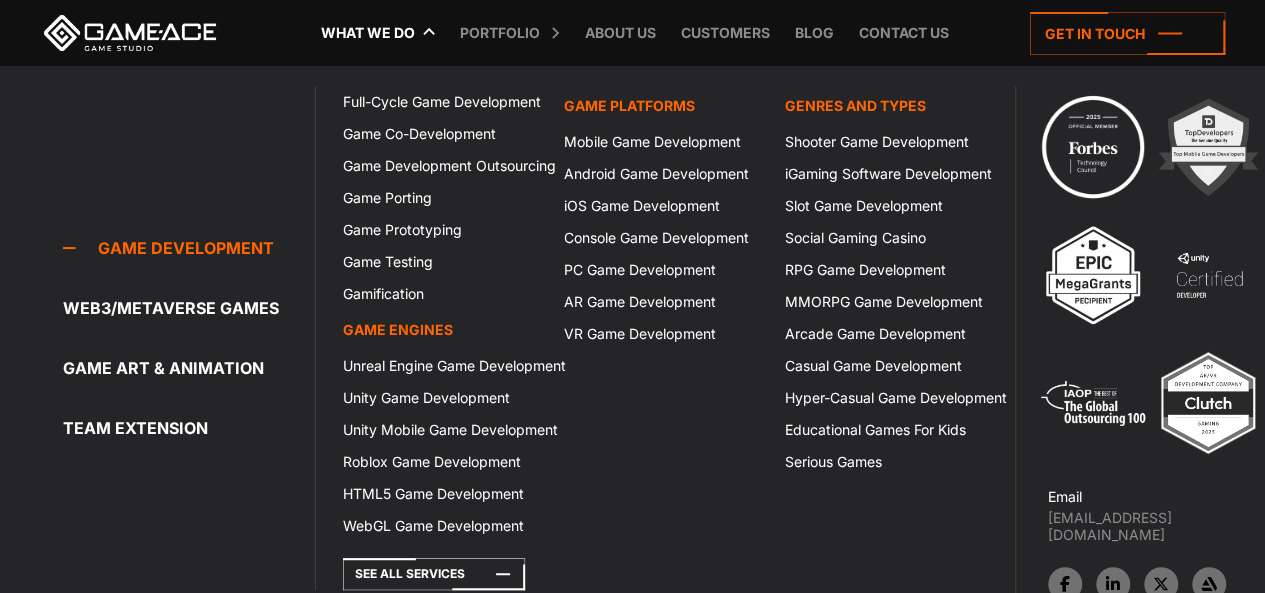 copy on "Creative game conceptualization" 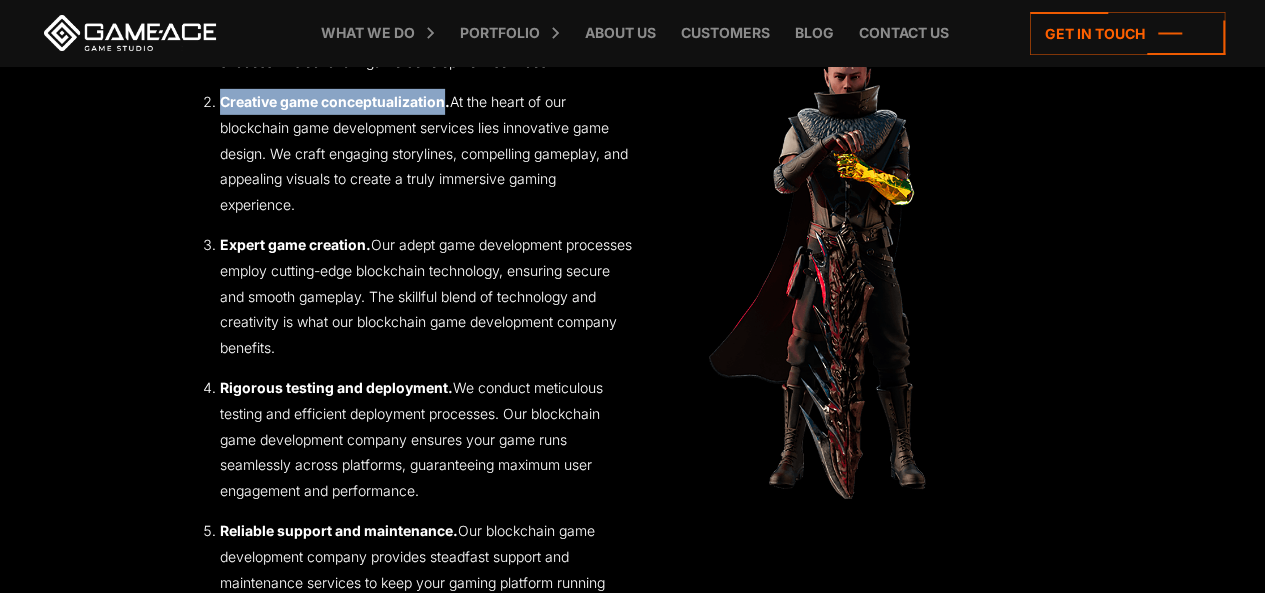 scroll, scrollTop: 3200, scrollLeft: 0, axis: vertical 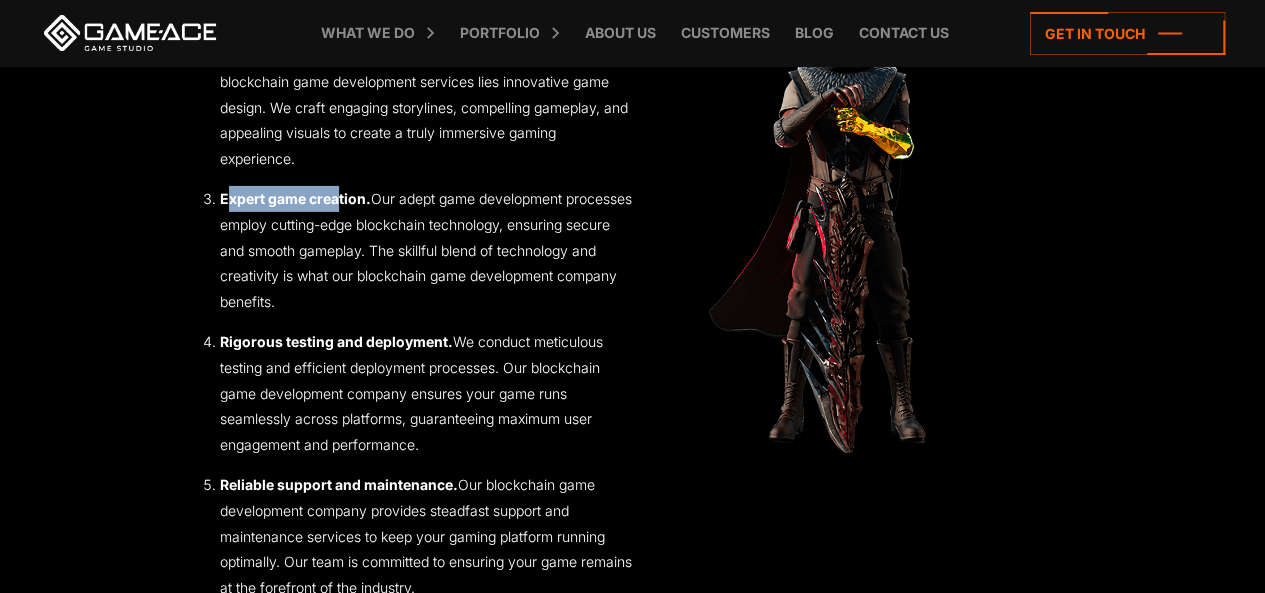 drag, startPoint x: 224, startPoint y: 226, endPoint x: 338, endPoint y: 217, distance: 114.35471 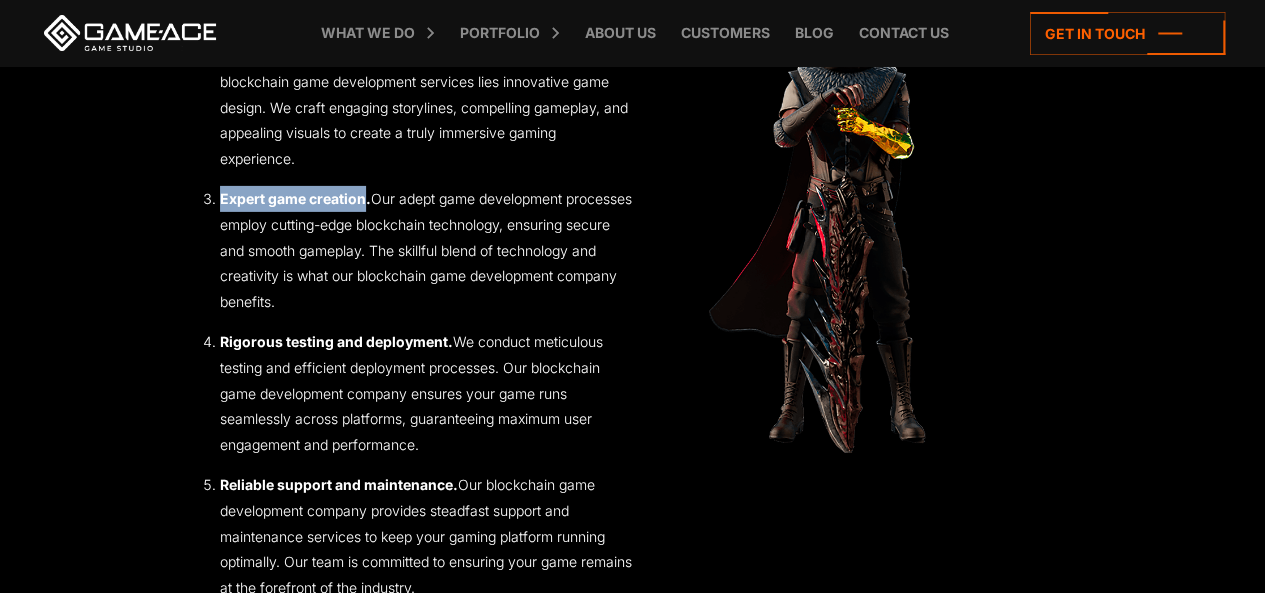 drag, startPoint x: 365, startPoint y: 224, endPoint x: 215, endPoint y: 219, distance: 150.08331 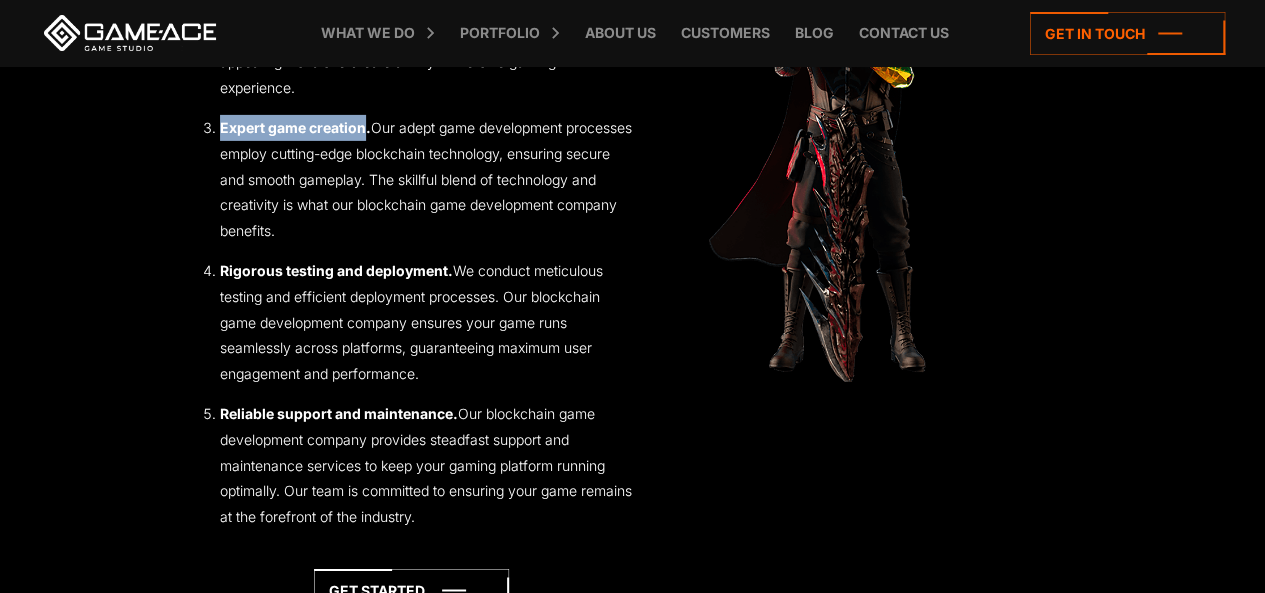 scroll, scrollTop: 3300, scrollLeft: 0, axis: vertical 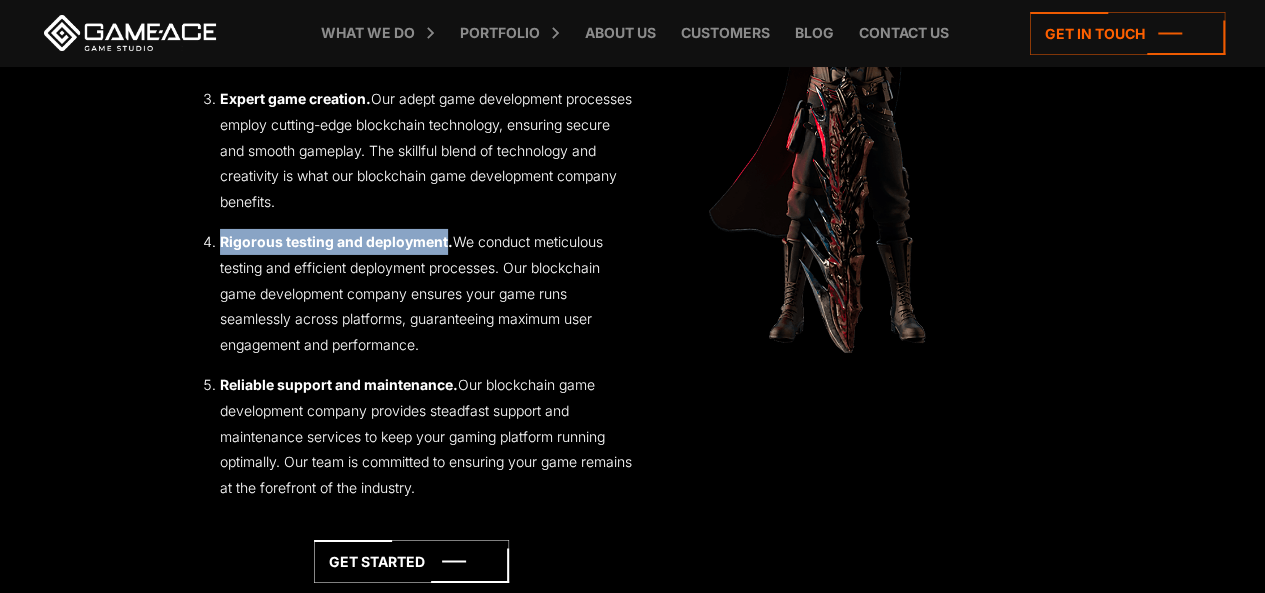 drag, startPoint x: 220, startPoint y: 265, endPoint x: 445, endPoint y: 253, distance: 225.31978 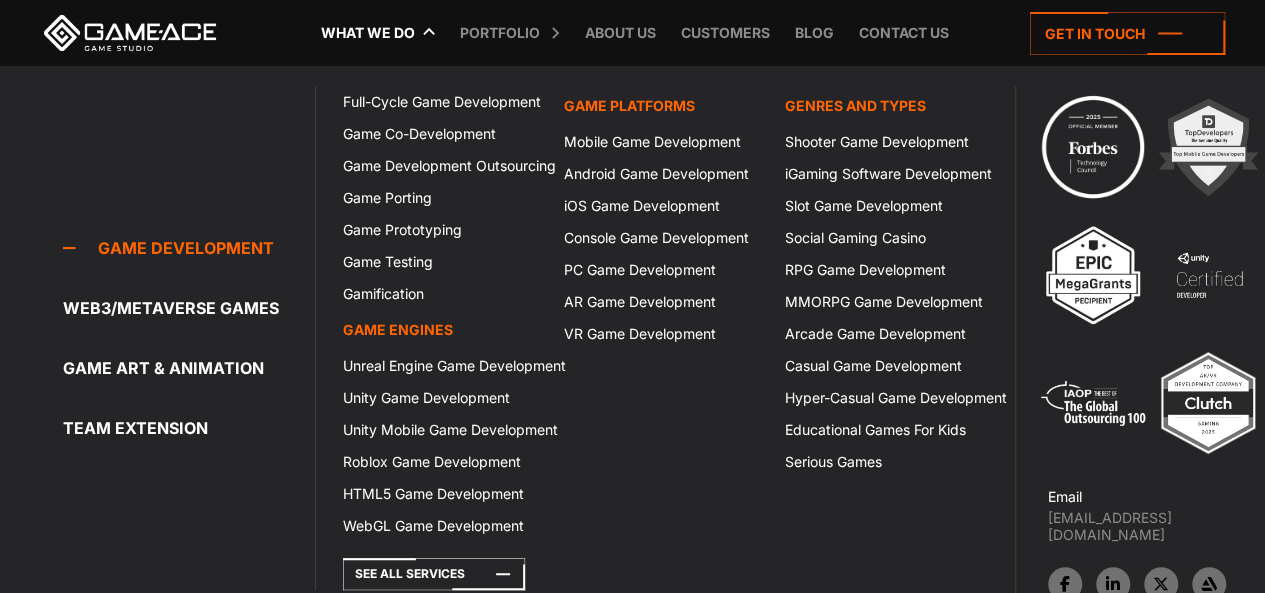 copy on "Rigorous testing and deployment" 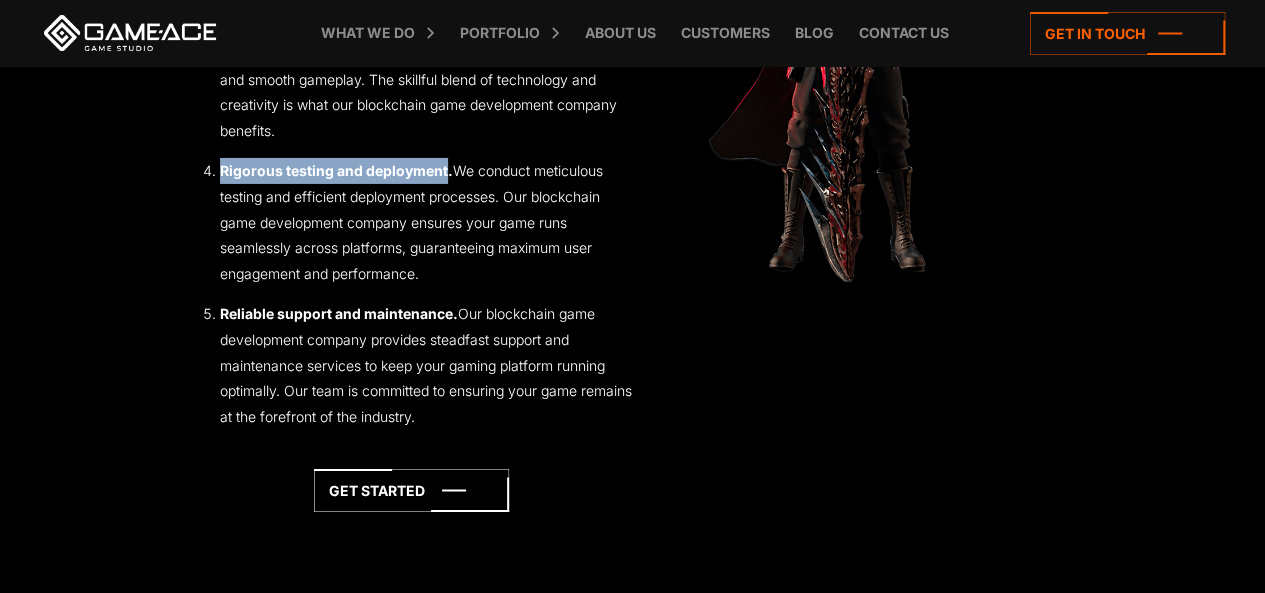 scroll, scrollTop: 3400, scrollLeft: 0, axis: vertical 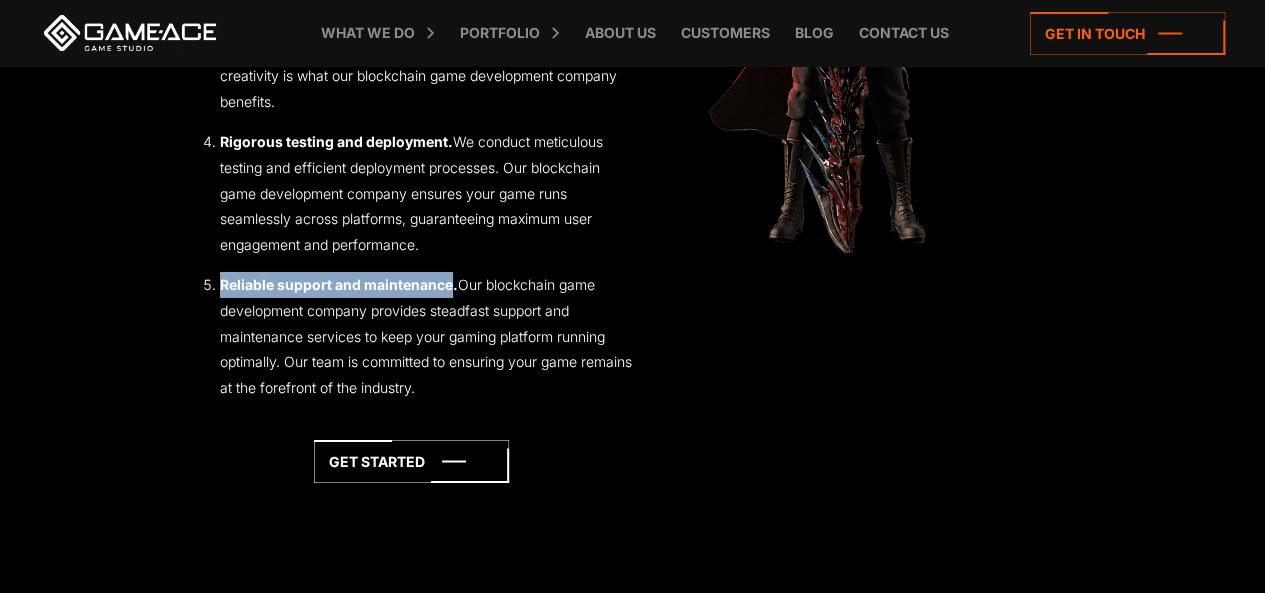drag, startPoint x: 222, startPoint y: 308, endPoint x: 453, endPoint y: 301, distance: 231.10603 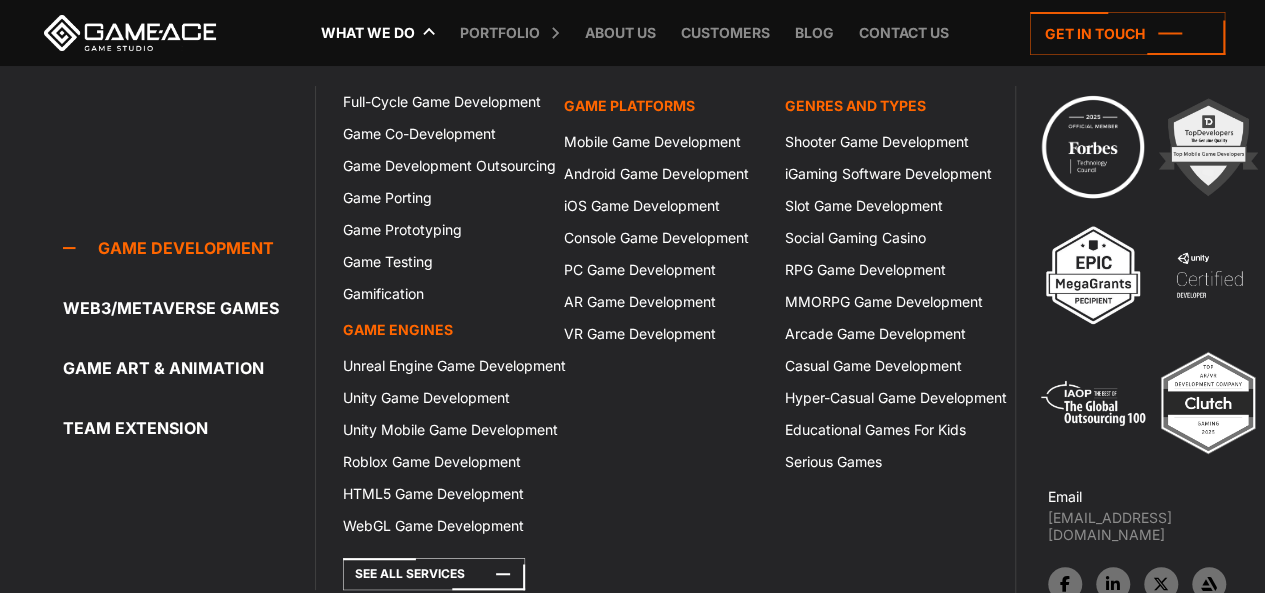 copy on "Reliable support and maintenance" 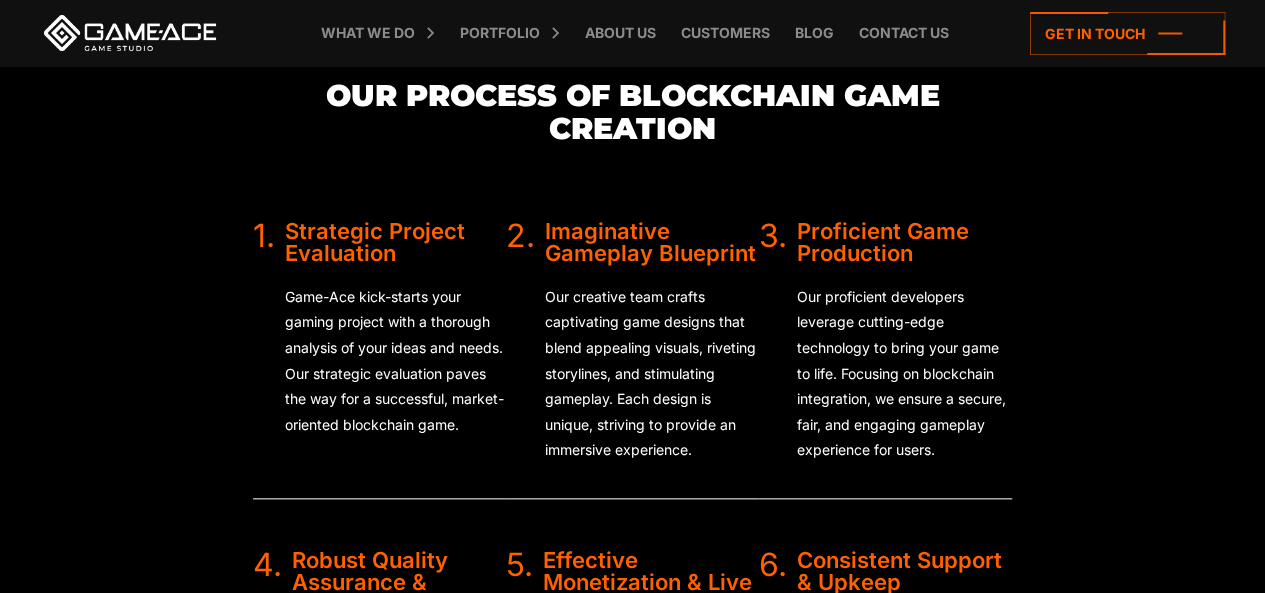 scroll, scrollTop: 4759, scrollLeft: 0, axis: vertical 